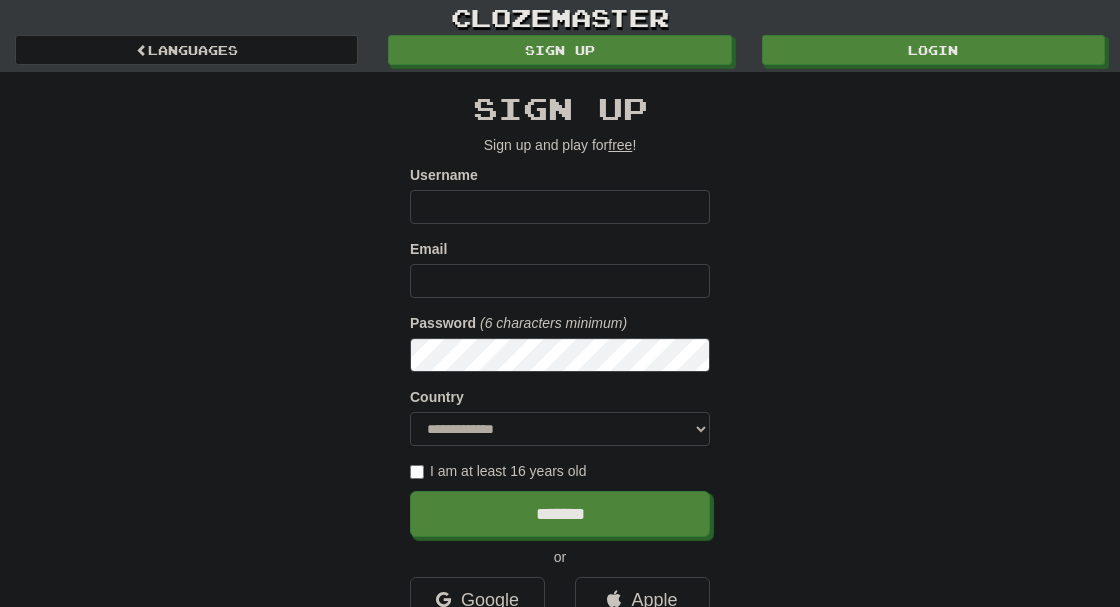 scroll, scrollTop: 345, scrollLeft: 0, axis: vertical 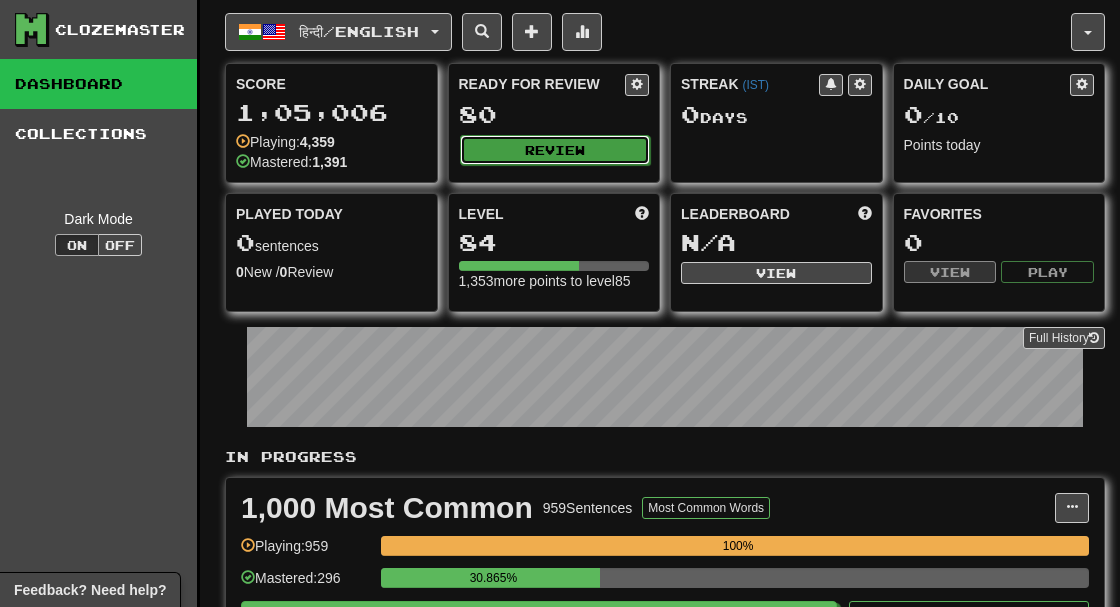 click on "Review" at bounding box center (555, 150) 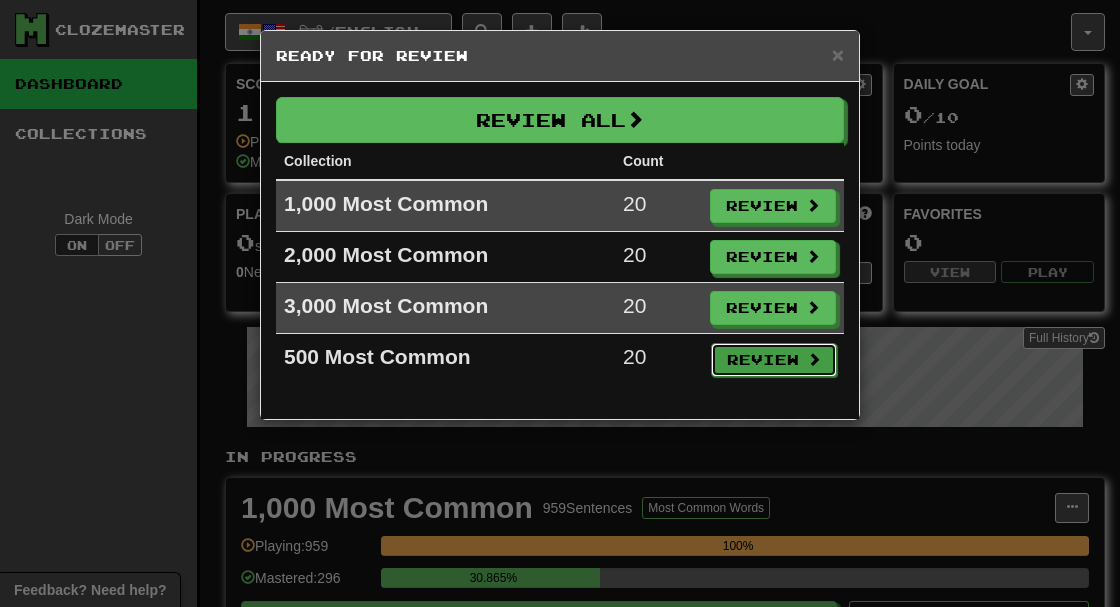 click on "Review" at bounding box center [774, 360] 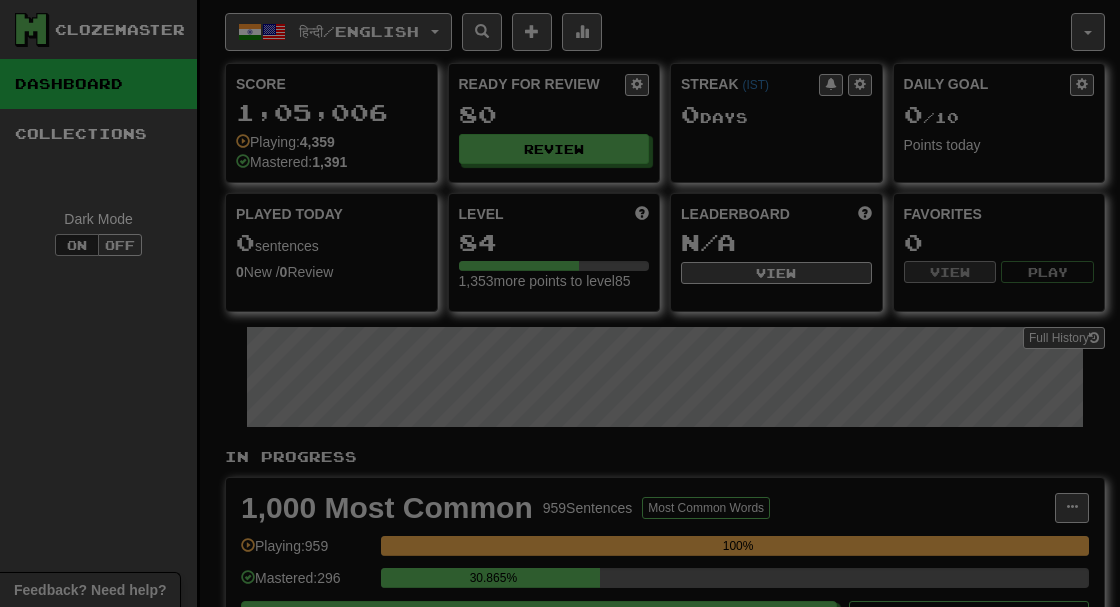 select on "**" 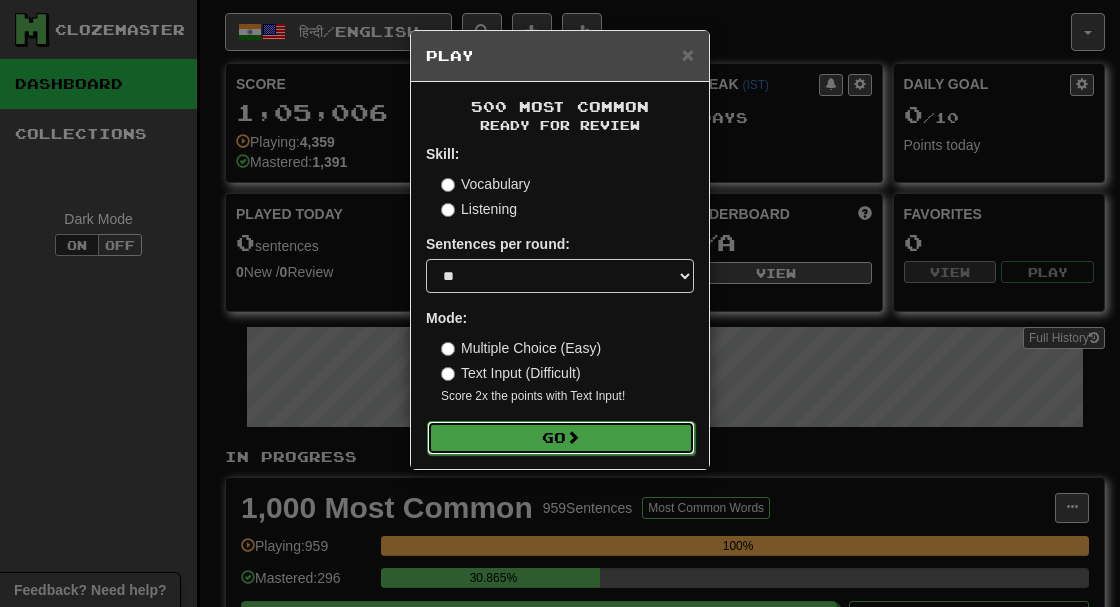 click on "Go" at bounding box center (561, 438) 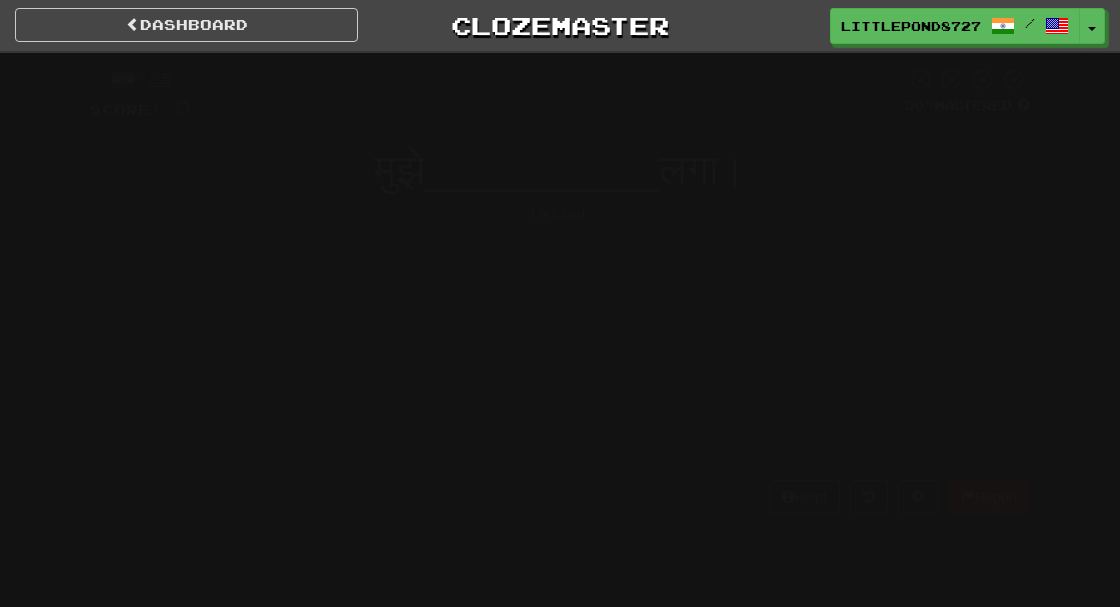 scroll, scrollTop: 0, scrollLeft: 0, axis: both 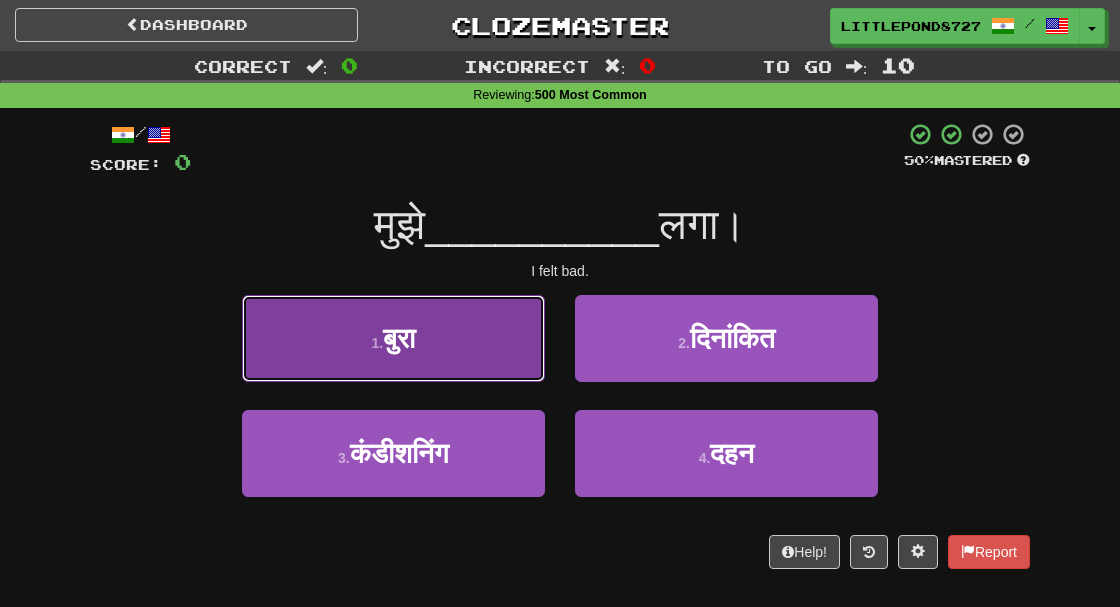 click on "1 .  बुरा" at bounding box center (393, 338) 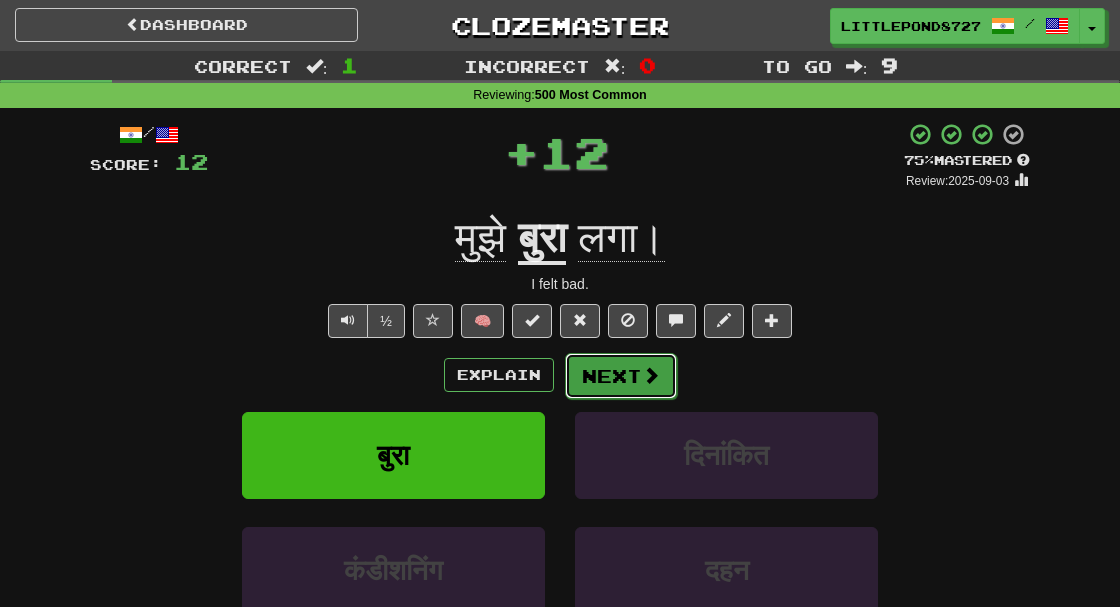 click on "Next" at bounding box center [621, 376] 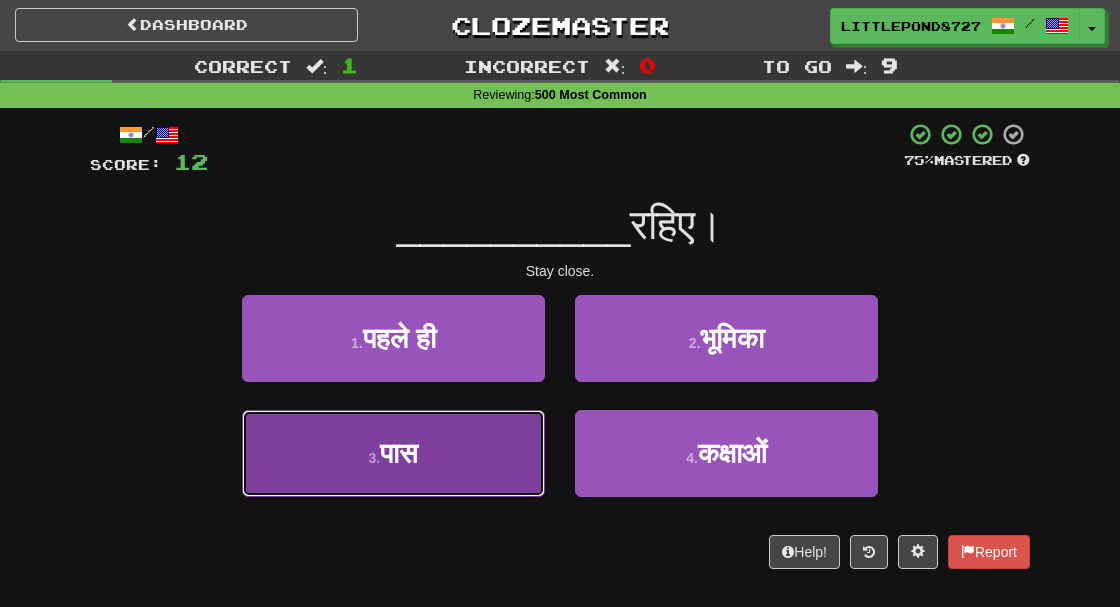 click on "3 .  पास" at bounding box center (393, 453) 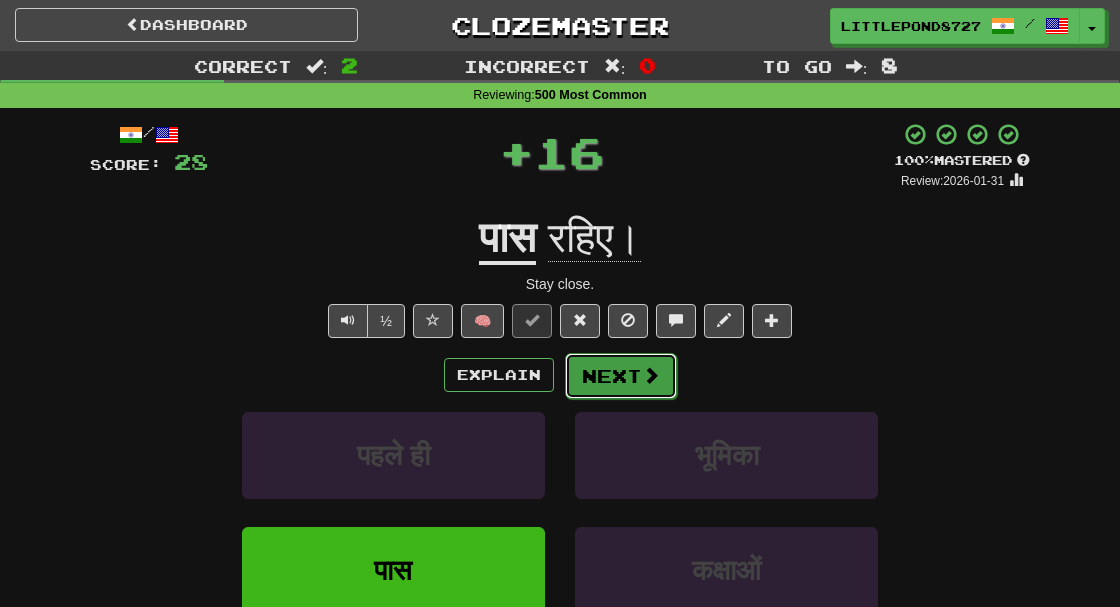 click on "Next" at bounding box center [621, 376] 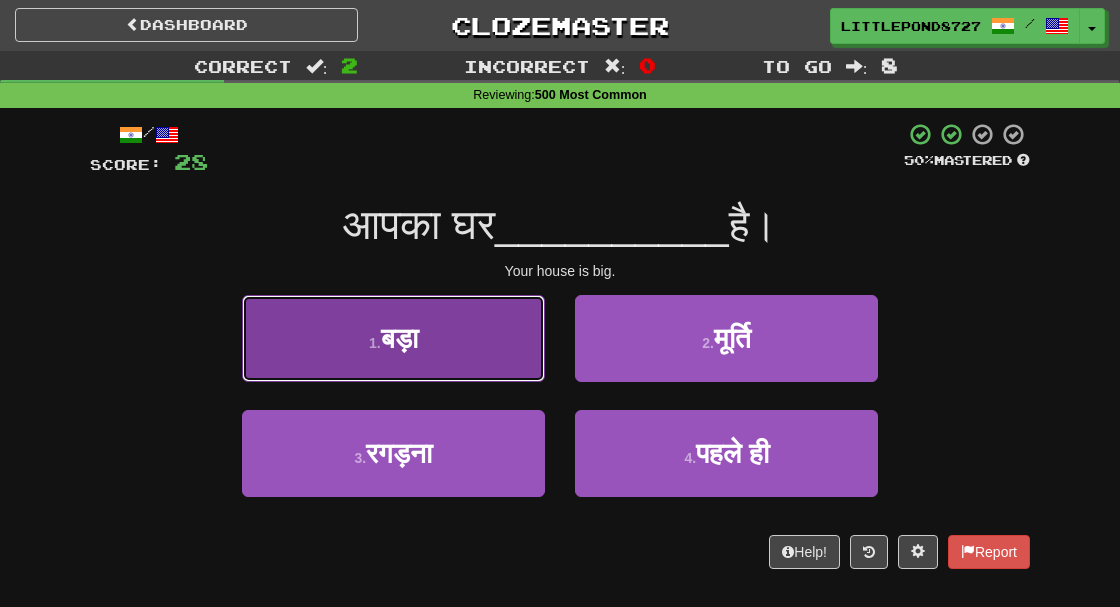 click on "1 .  बड़ा" at bounding box center [393, 338] 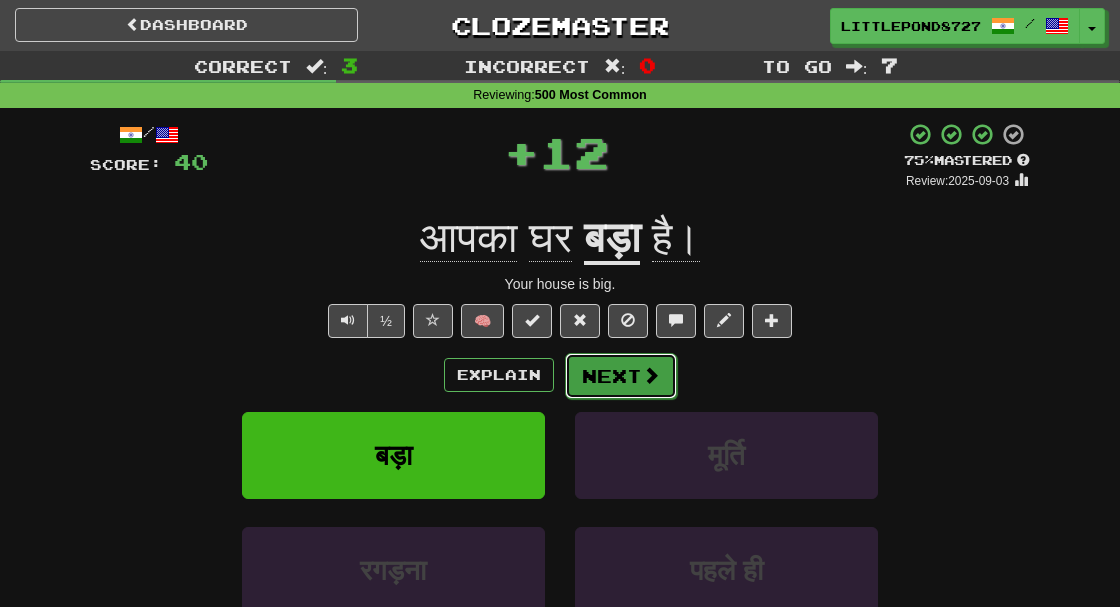 click on "Next" at bounding box center [621, 376] 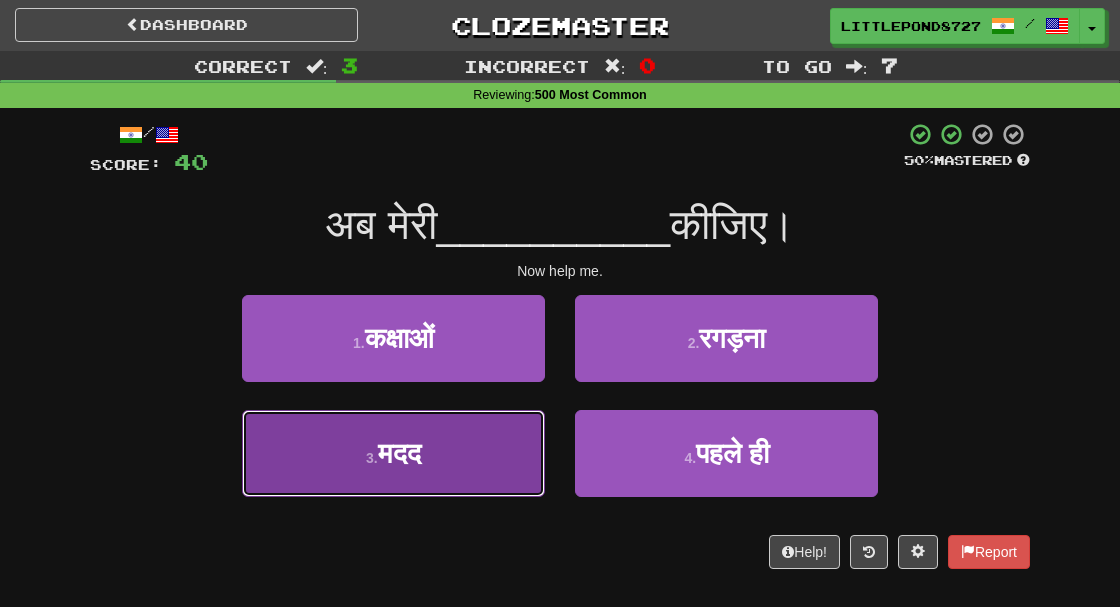 click on "3 .  मदद" at bounding box center [393, 453] 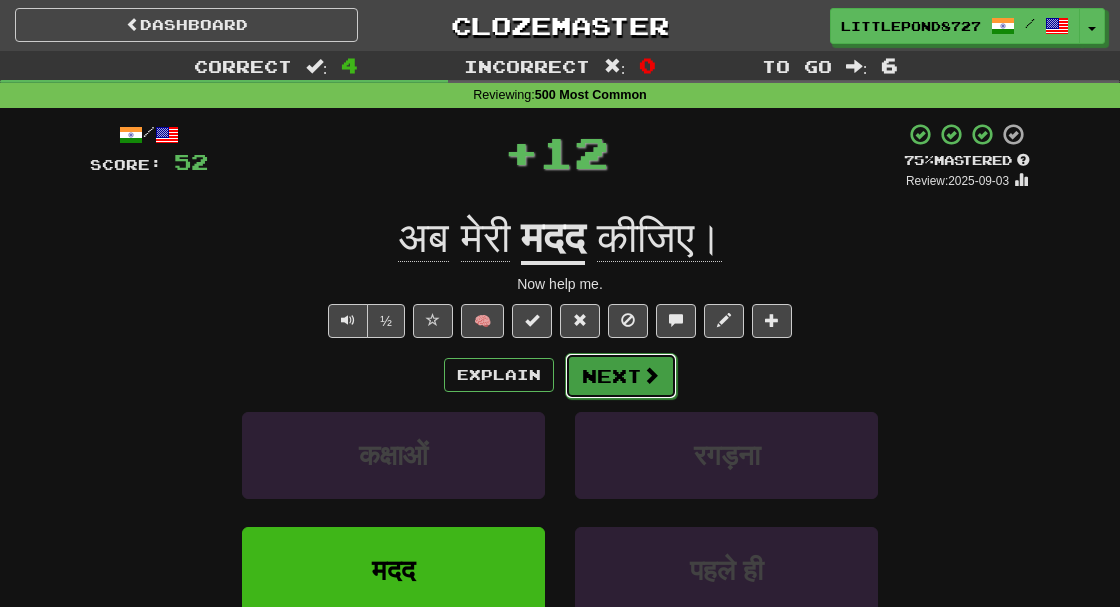 click on "Next" at bounding box center (621, 376) 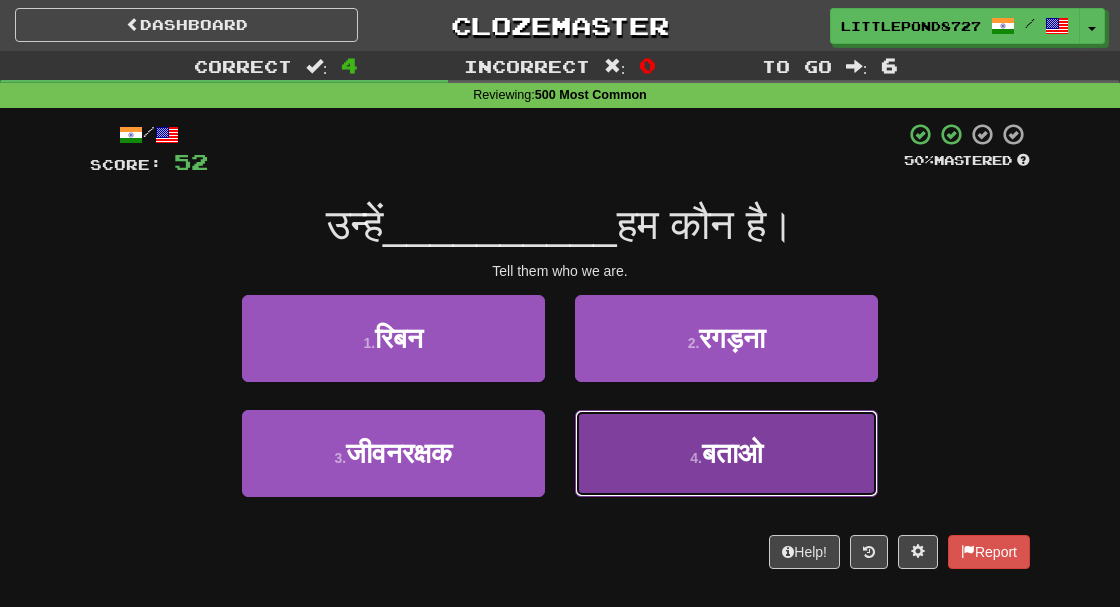click on "4 .  बताओ" at bounding box center (726, 453) 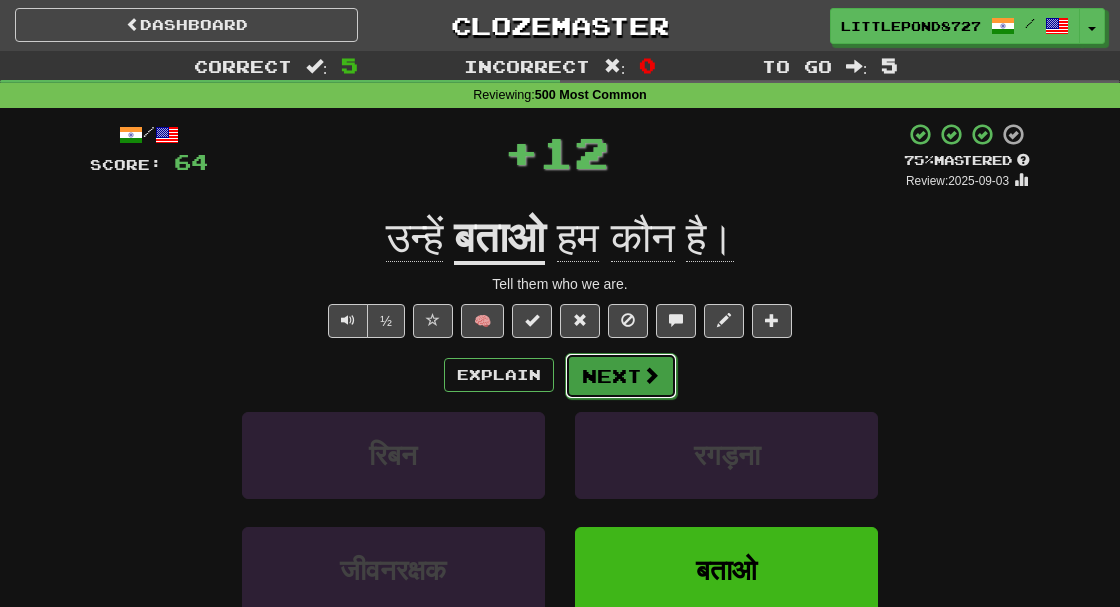 click on "Next" at bounding box center [621, 376] 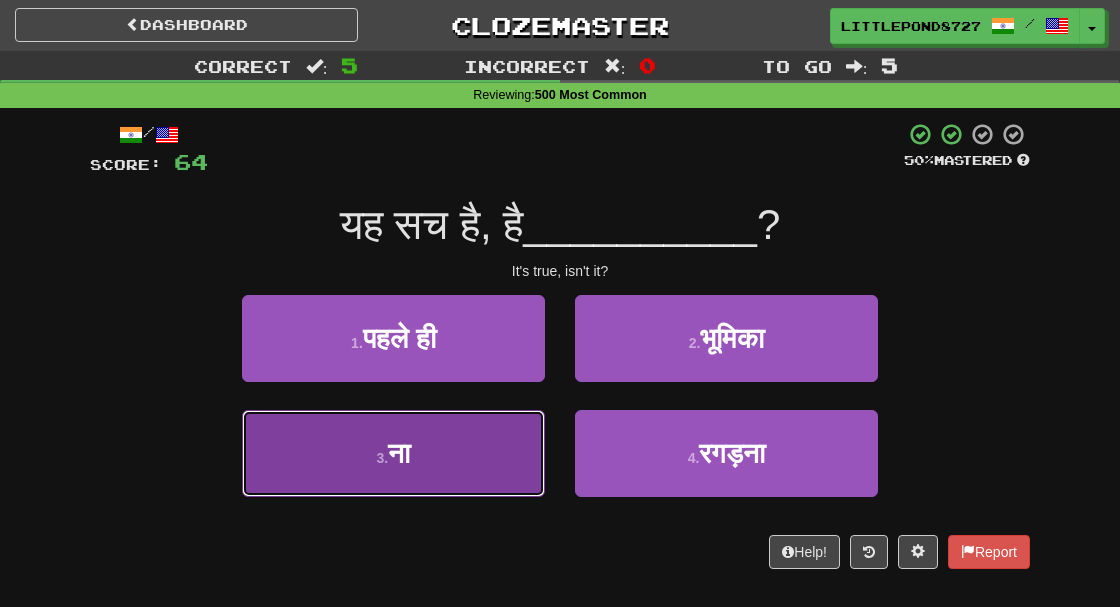 click on "3 .  ना" at bounding box center [393, 453] 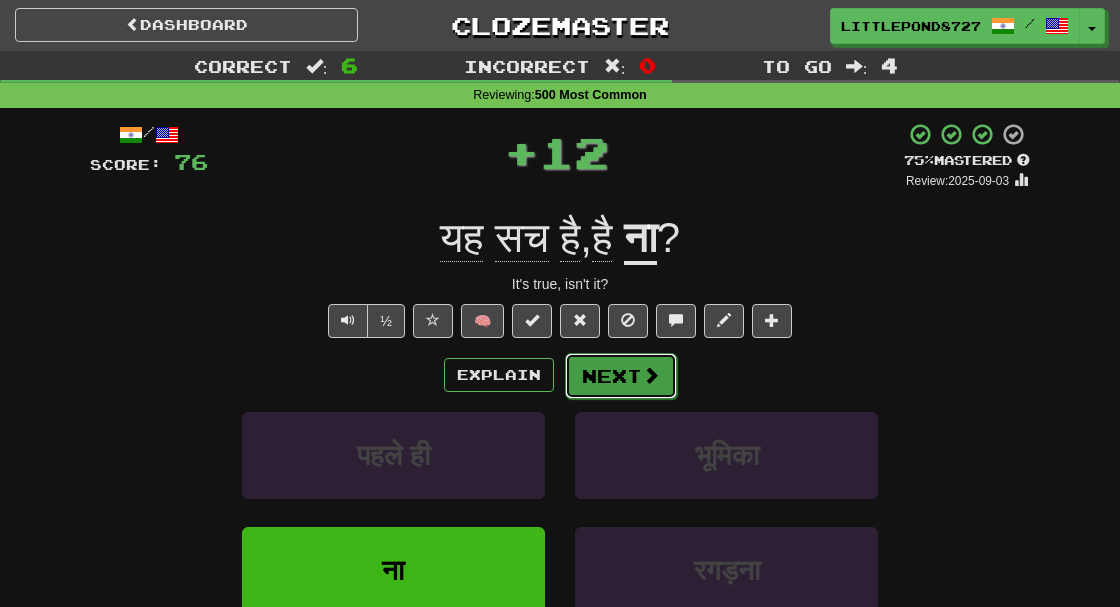 click on "Next" at bounding box center [621, 376] 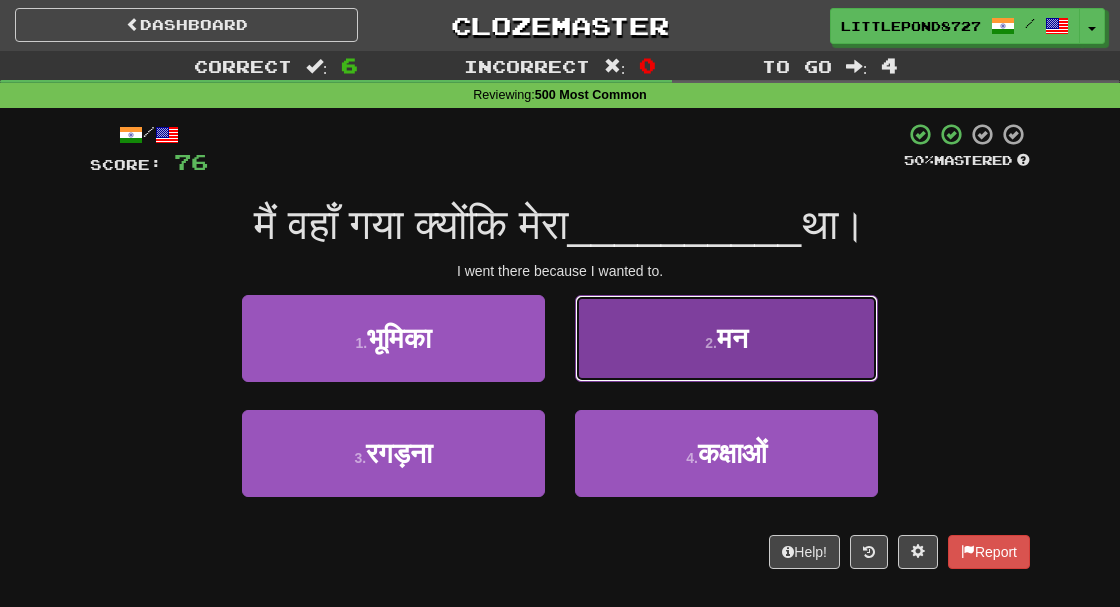 click on "2 .  मन" at bounding box center [726, 338] 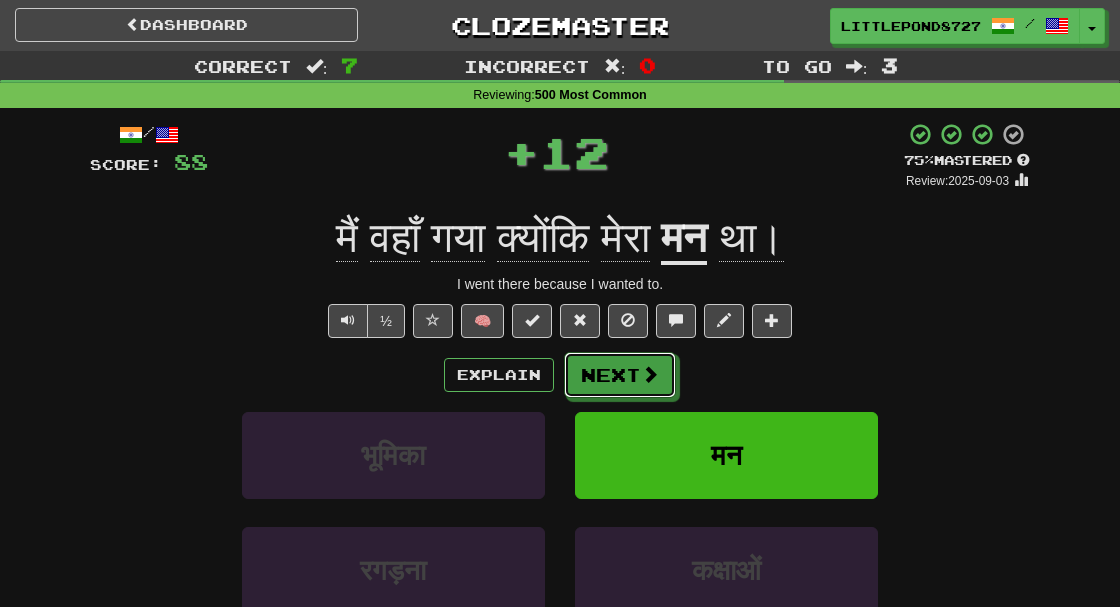 click on "Next" at bounding box center [620, 375] 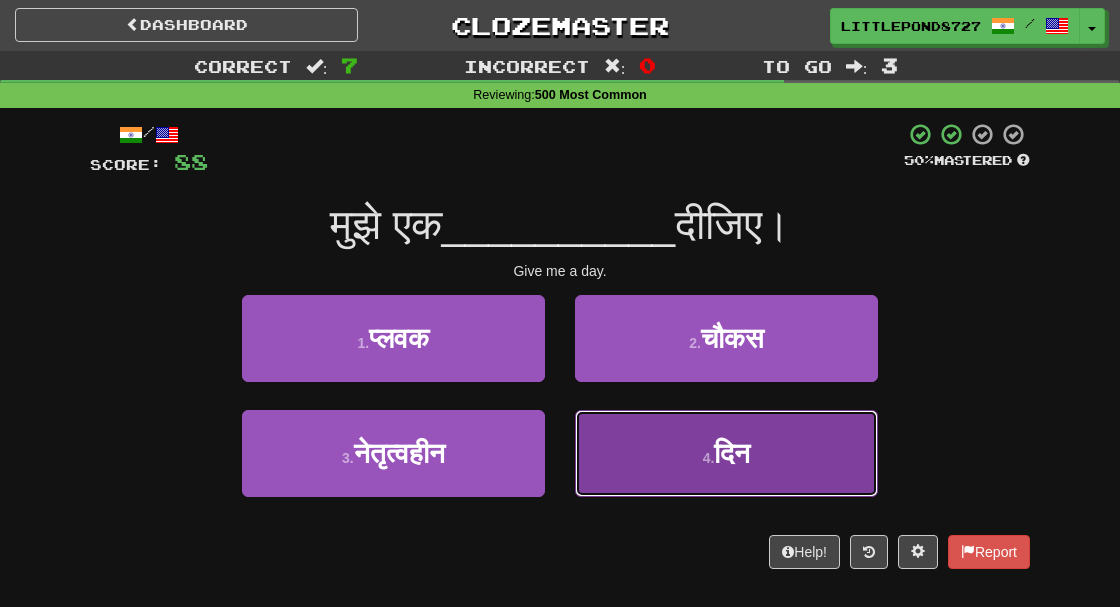 click on "4 .  दिन" at bounding box center (726, 453) 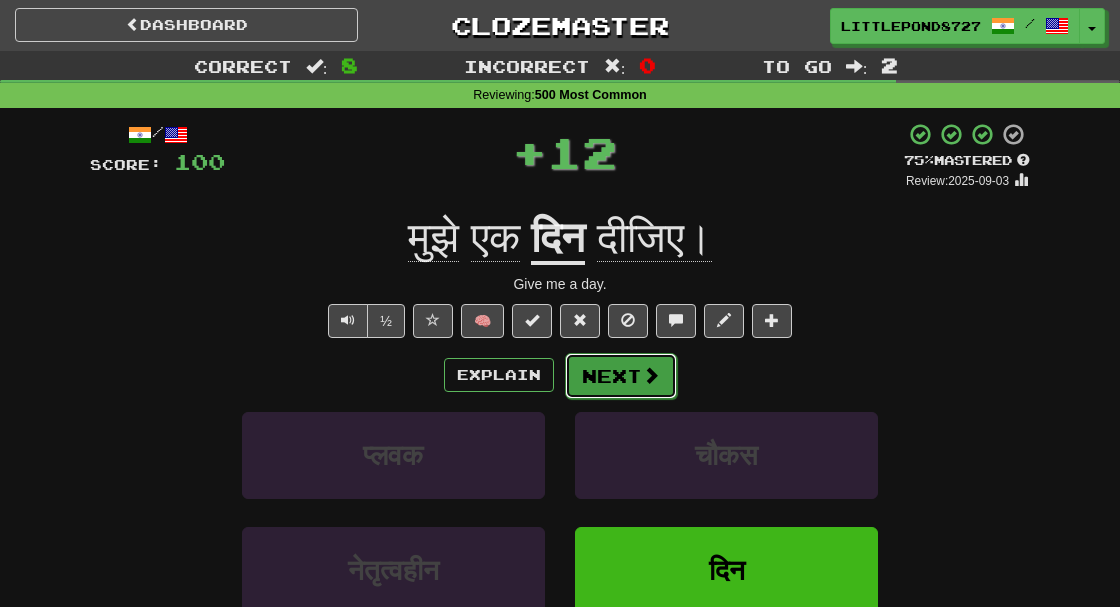 click on "Next" at bounding box center (621, 376) 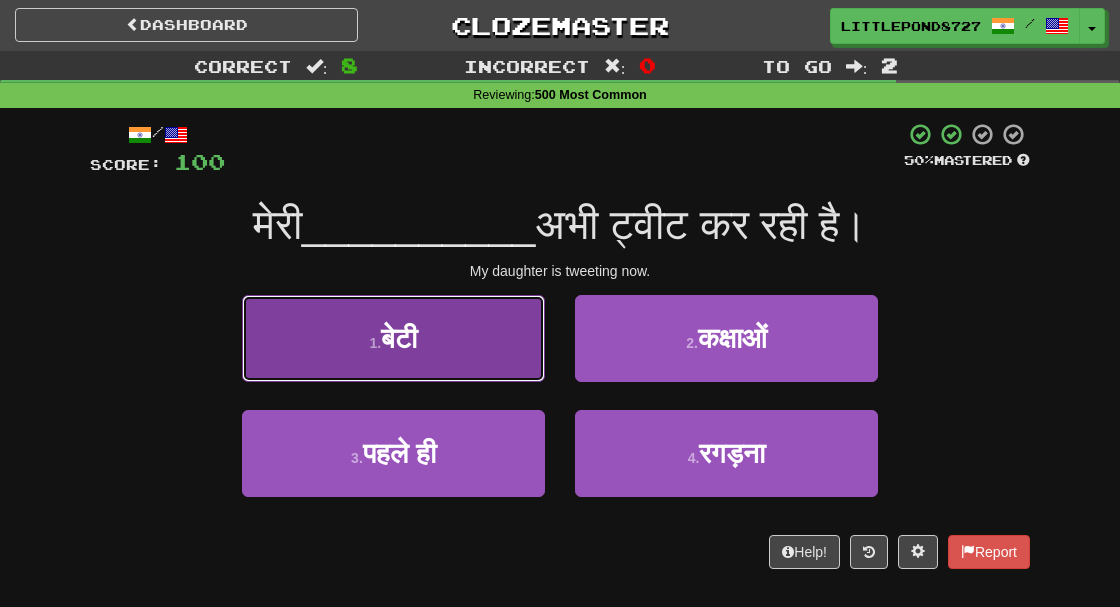 click on "1 .  बेटी" at bounding box center (393, 338) 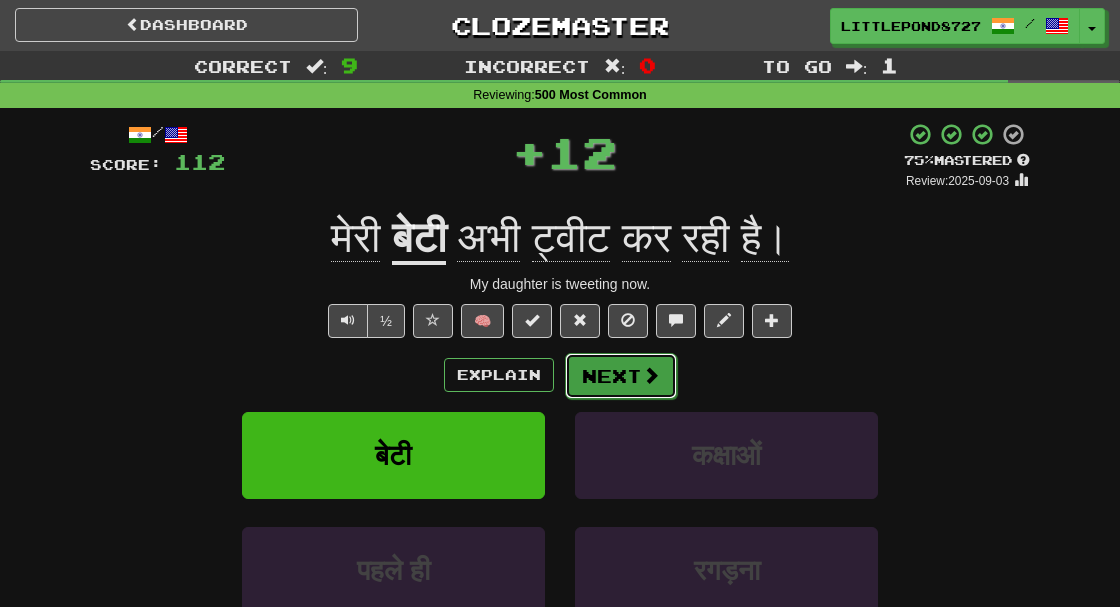 click on "Next" at bounding box center [621, 376] 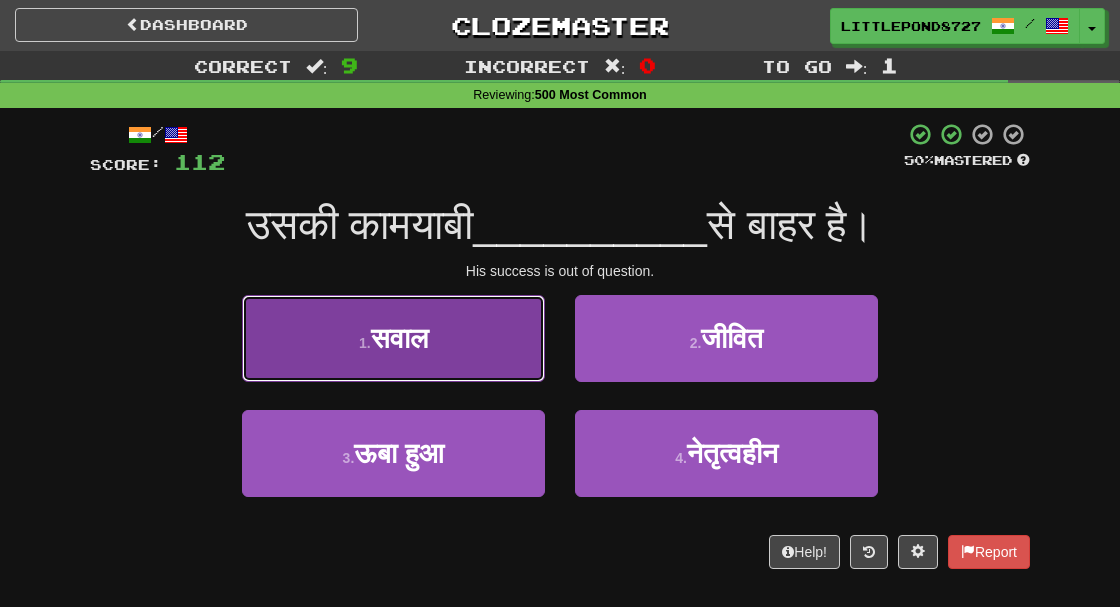 click on "1 .  सवाल" at bounding box center [393, 338] 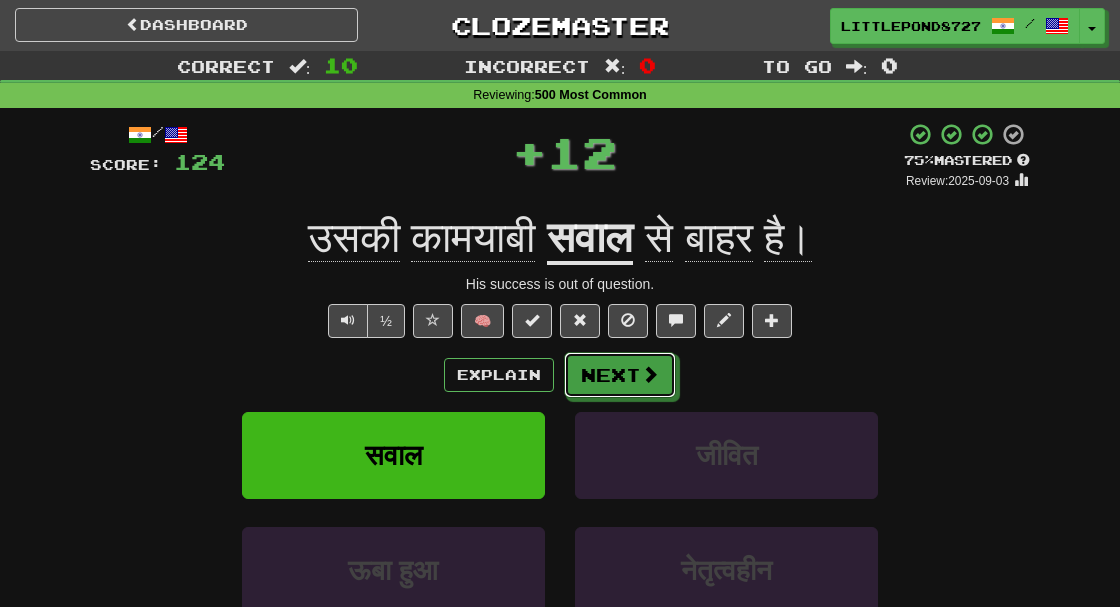 click on "Next" at bounding box center [620, 375] 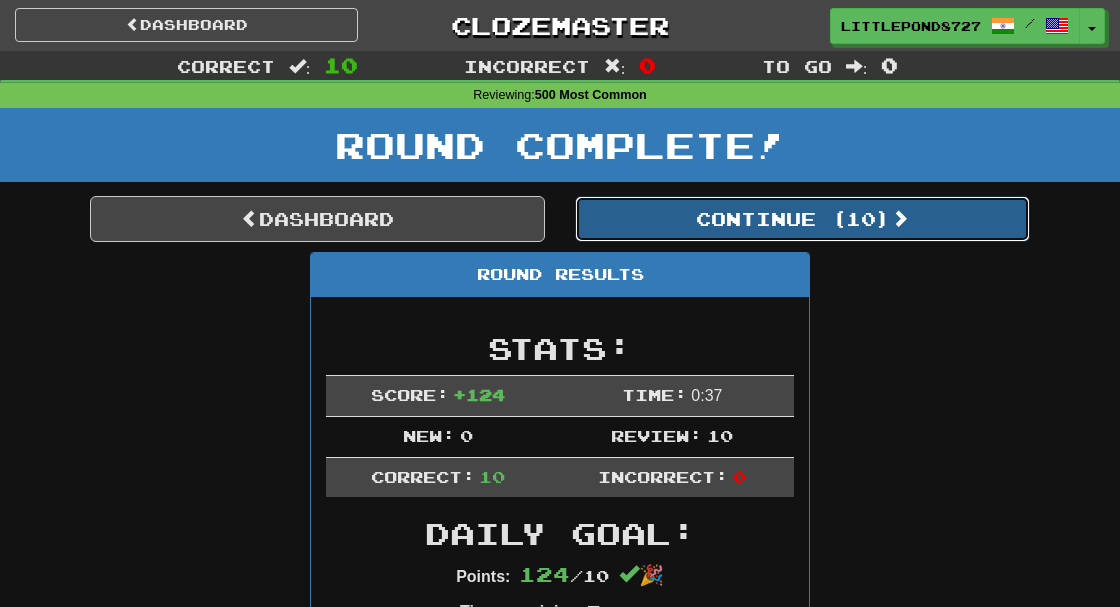 click on "Continue ( 10 )" at bounding box center (802, 219) 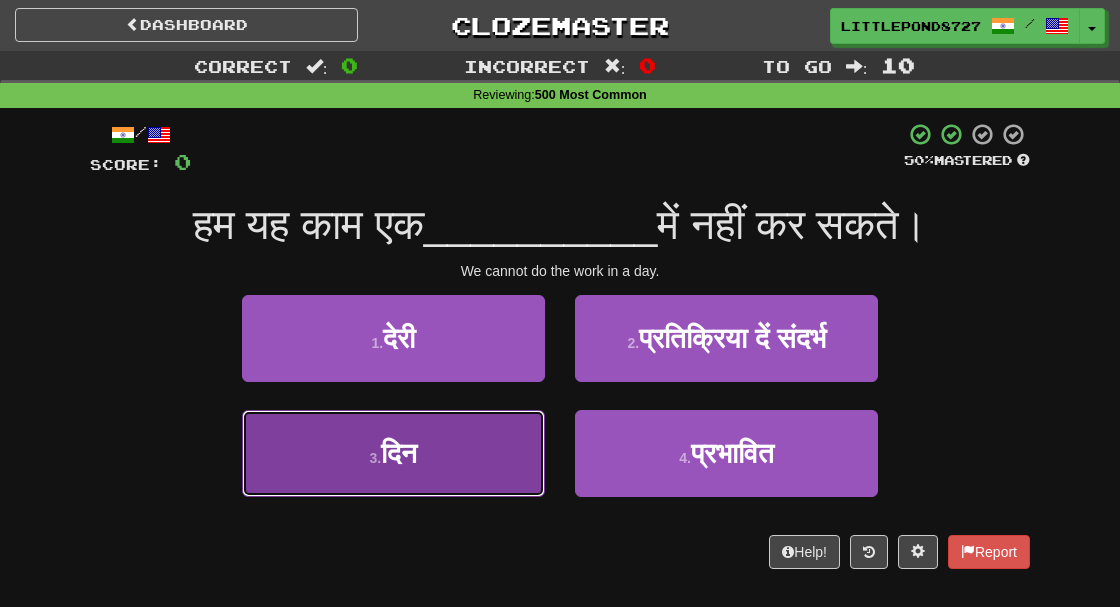 click on "3 .  दिन" at bounding box center [393, 453] 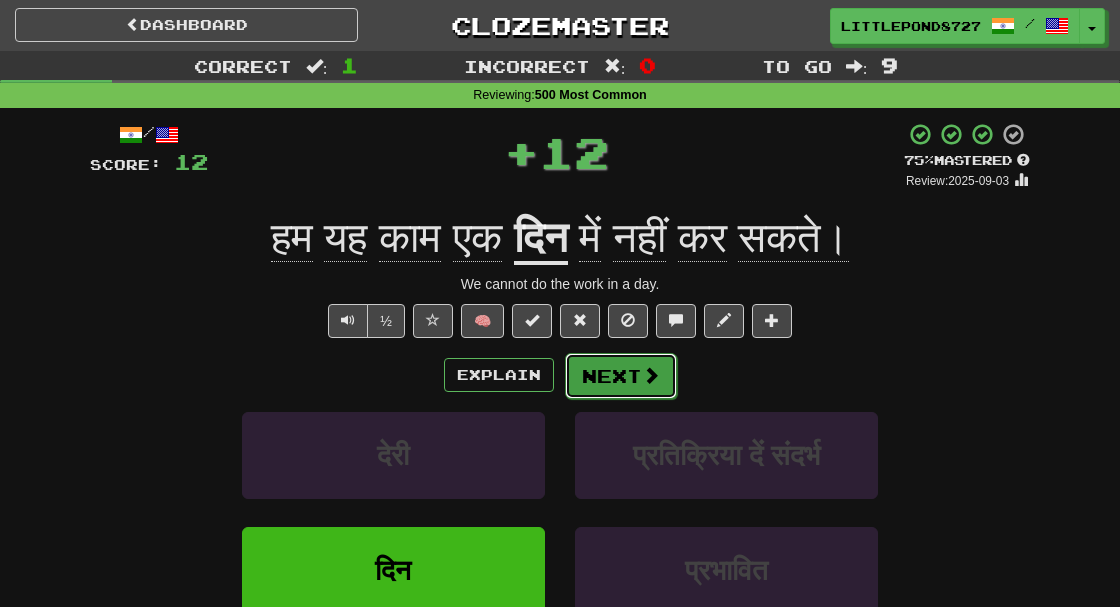 click on "Next" at bounding box center (621, 376) 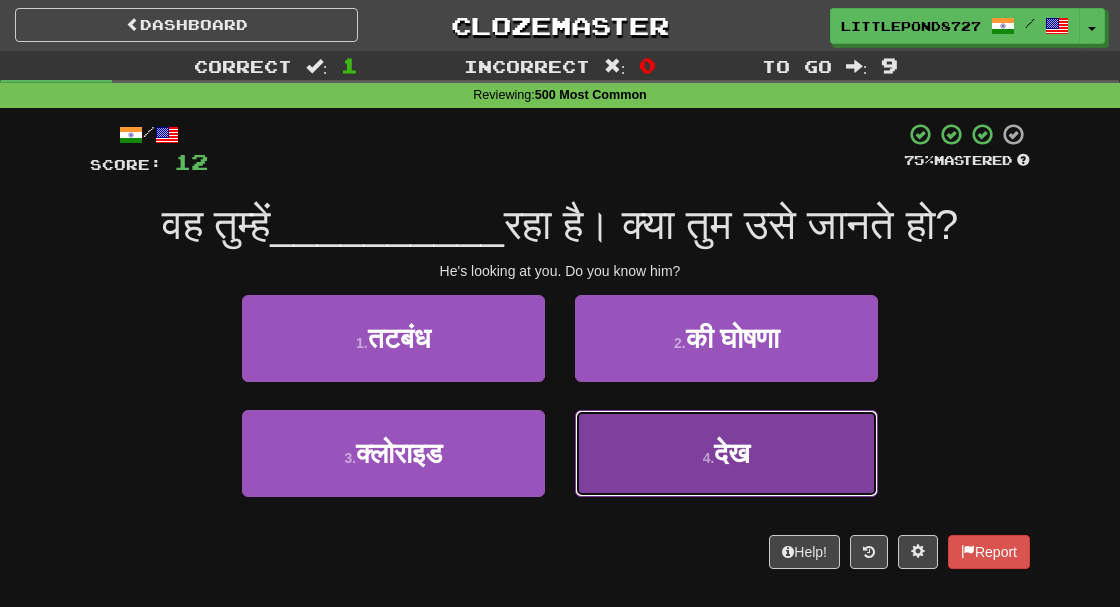 click on "4 .  देख" at bounding box center (726, 453) 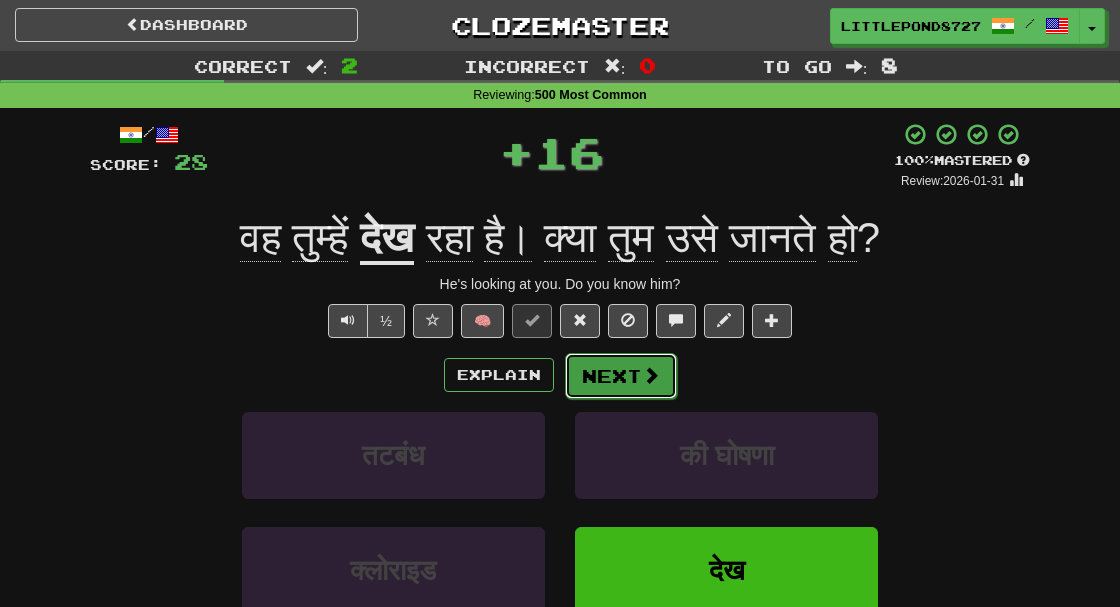 click on "Next" at bounding box center (621, 376) 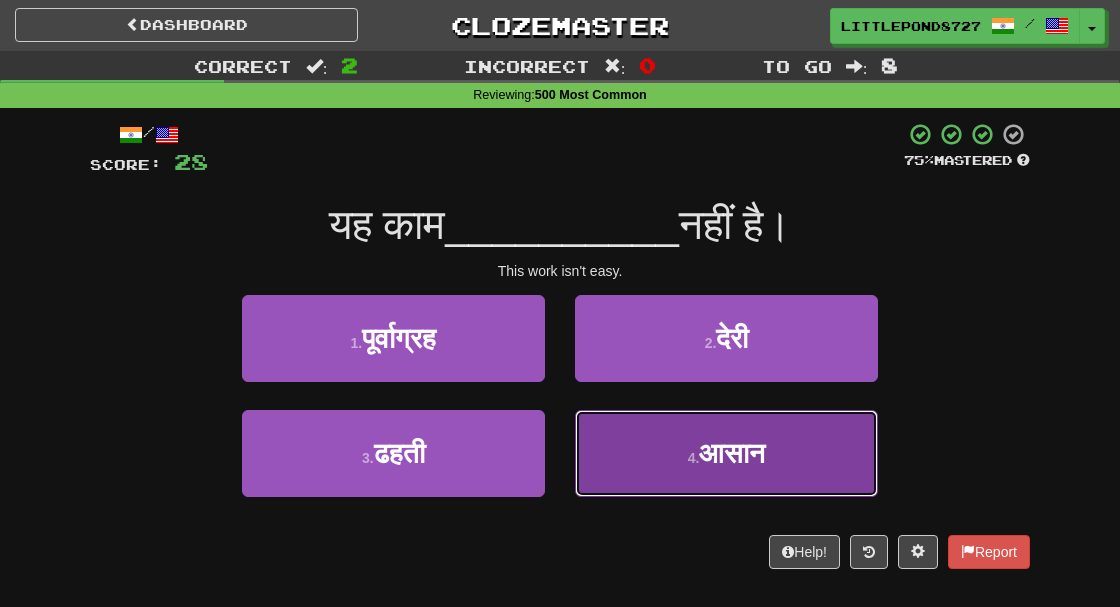 click on "4 .  आसान" at bounding box center [726, 453] 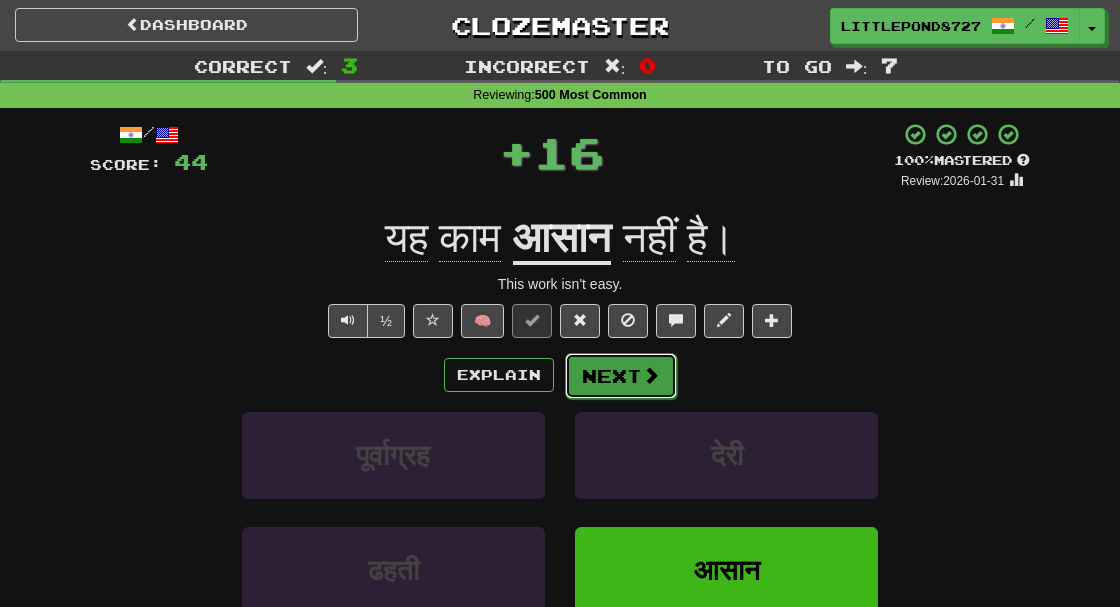 click on "Next" at bounding box center [621, 376] 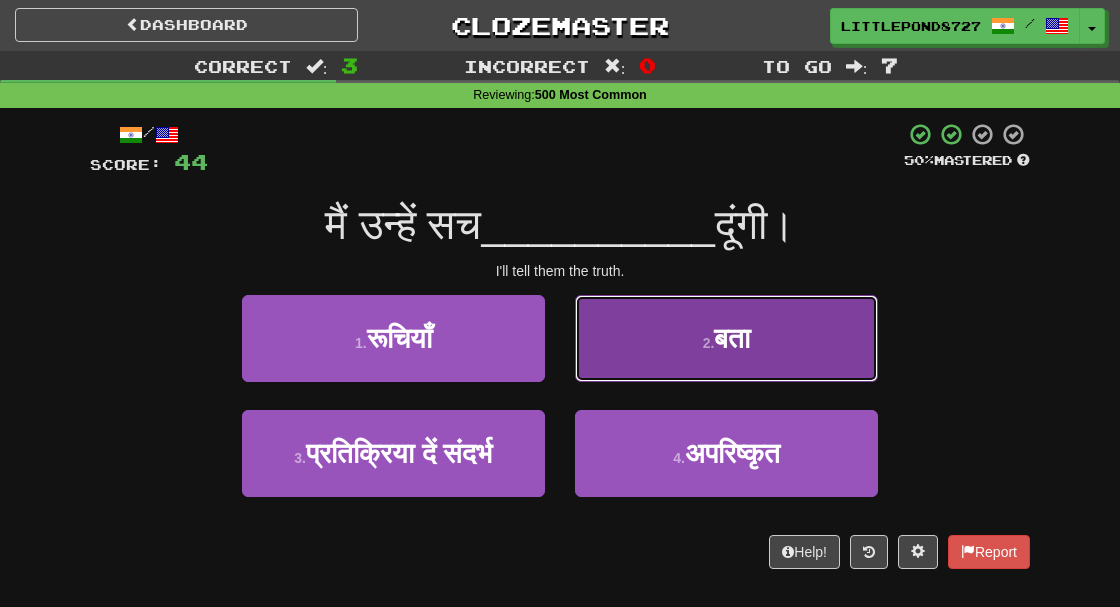 click on "2 .  बता" at bounding box center (726, 338) 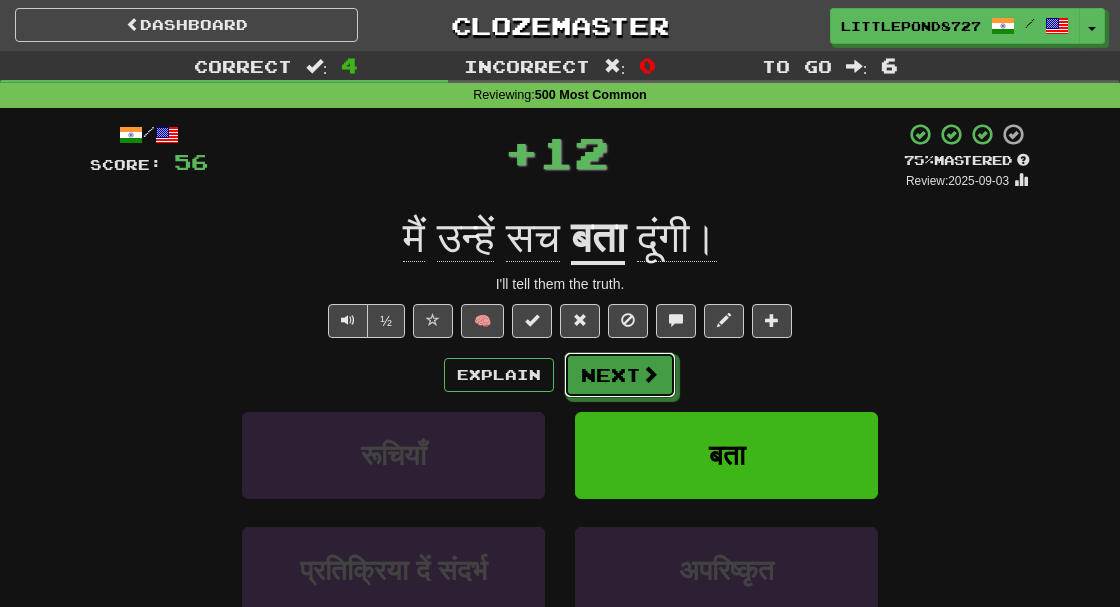 click at bounding box center [650, 374] 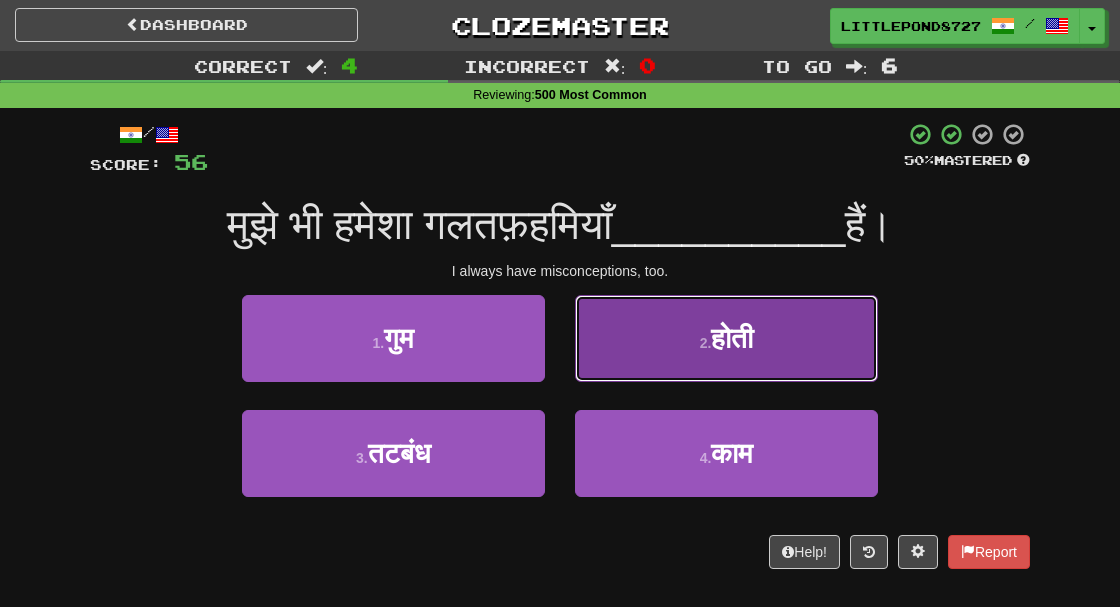 click on "2 .  होती" at bounding box center [726, 338] 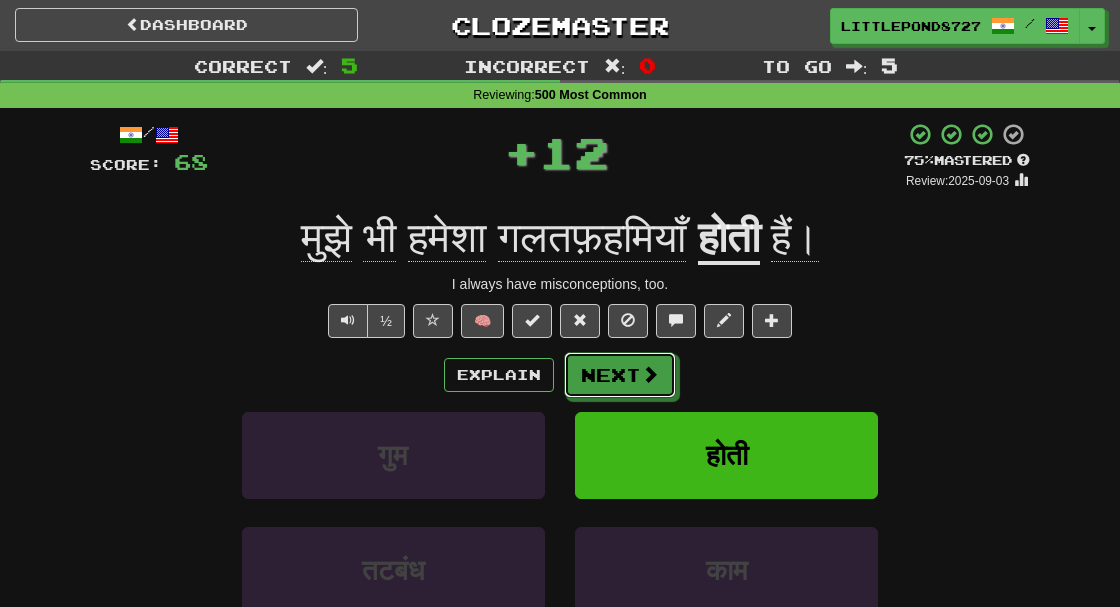 click on "Next" at bounding box center [620, 375] 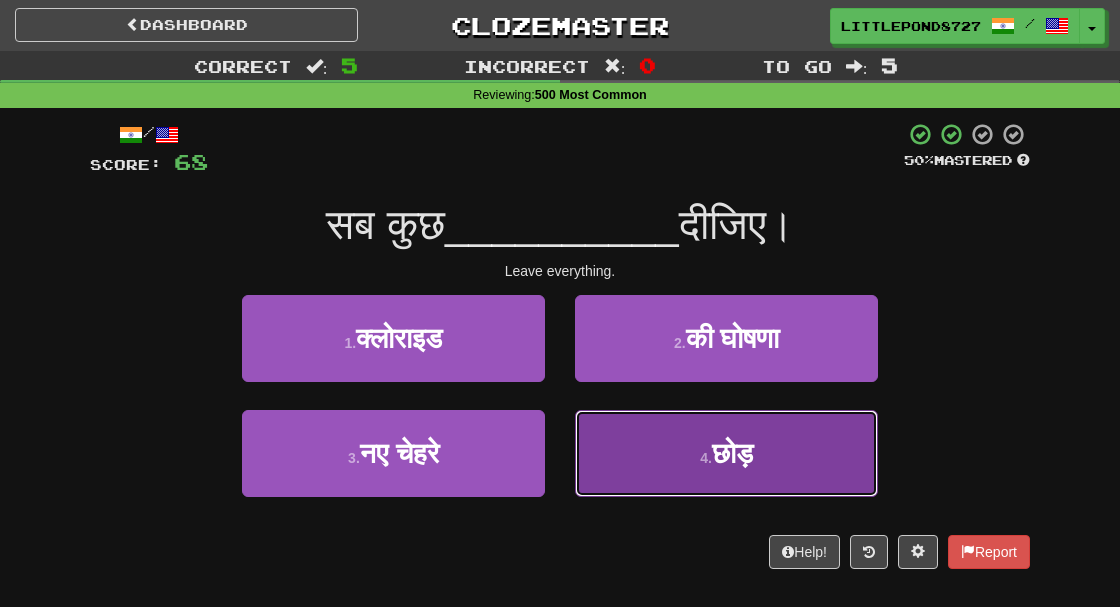 click on "4 .  छोड़" at bounding box center (726, 453) 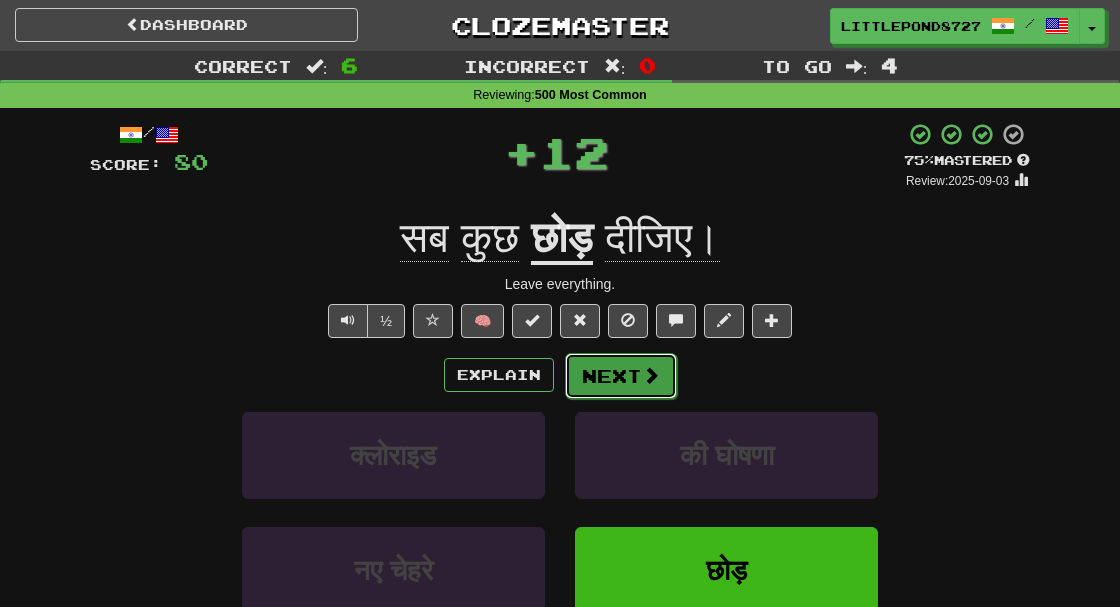 click on "Next" at bounding box center [621, 376] 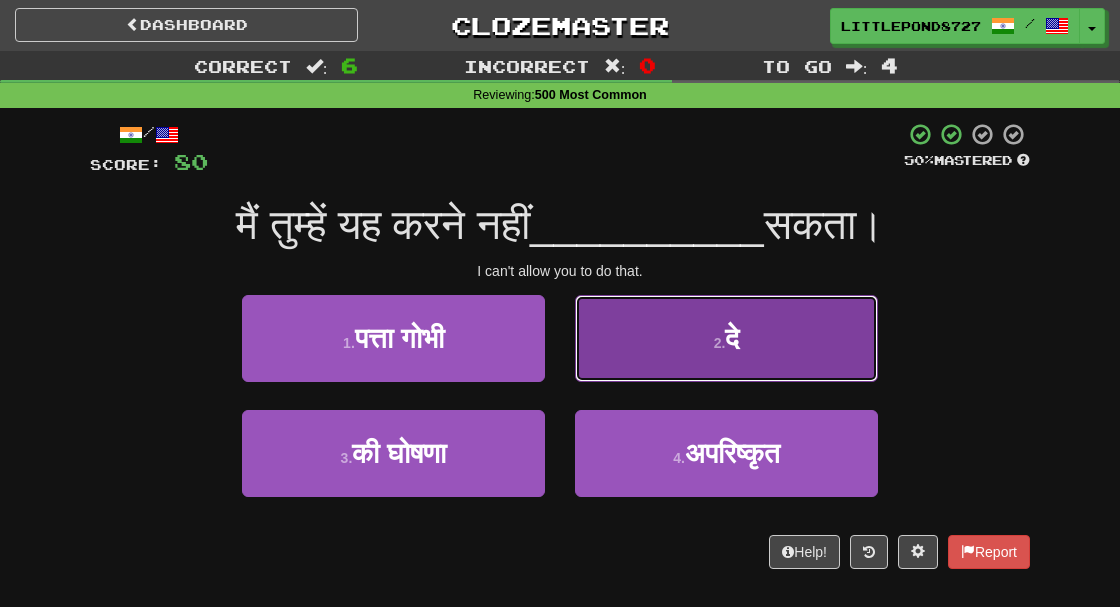 click on "2 .  दे" at bounding box center (726, 338) 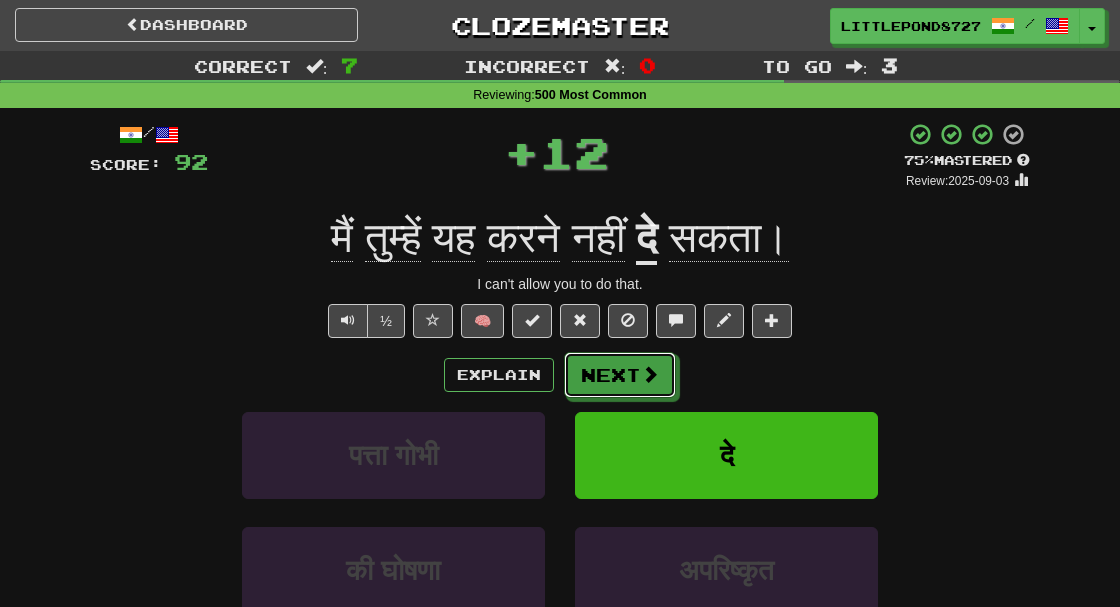 click on "Next" at bounding box center [620, 375] 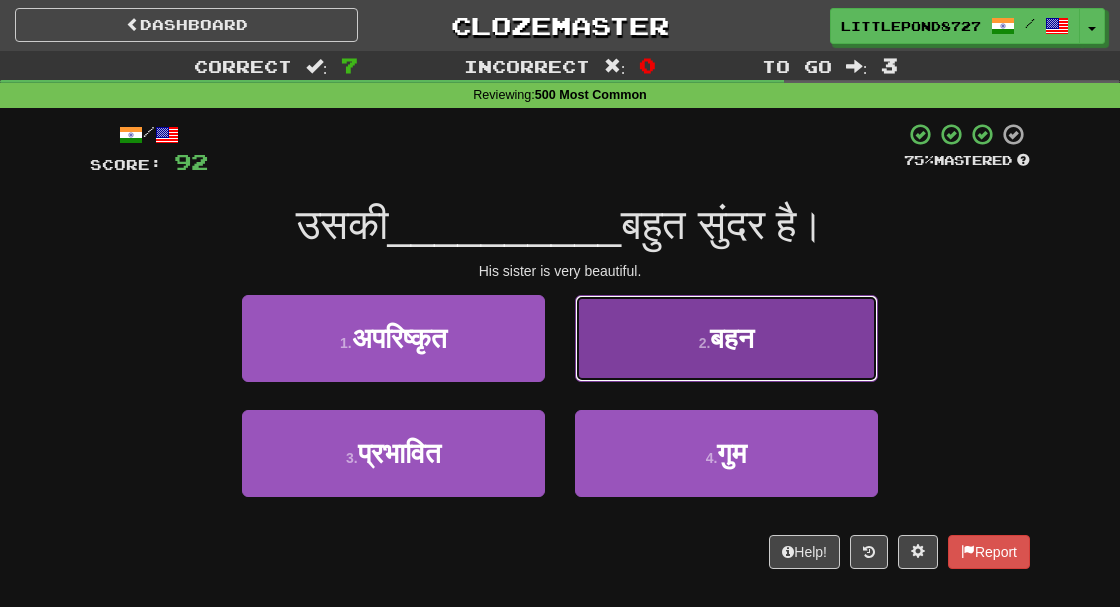 click on "2 .  बहन" at bounding box center (726, 338) 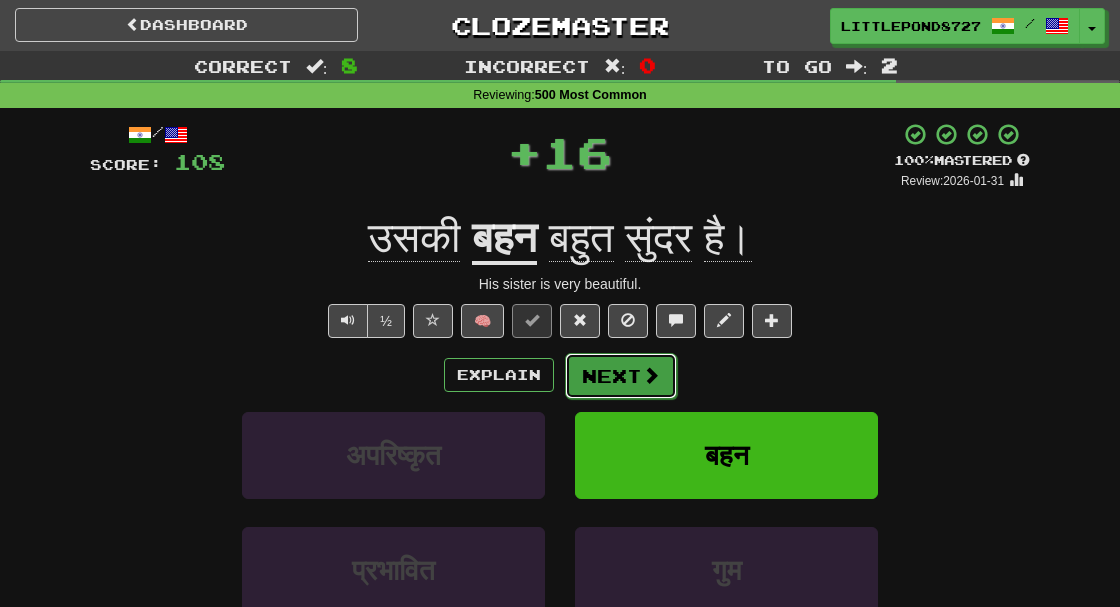 click on "Next" at bounding box center (621, 376) 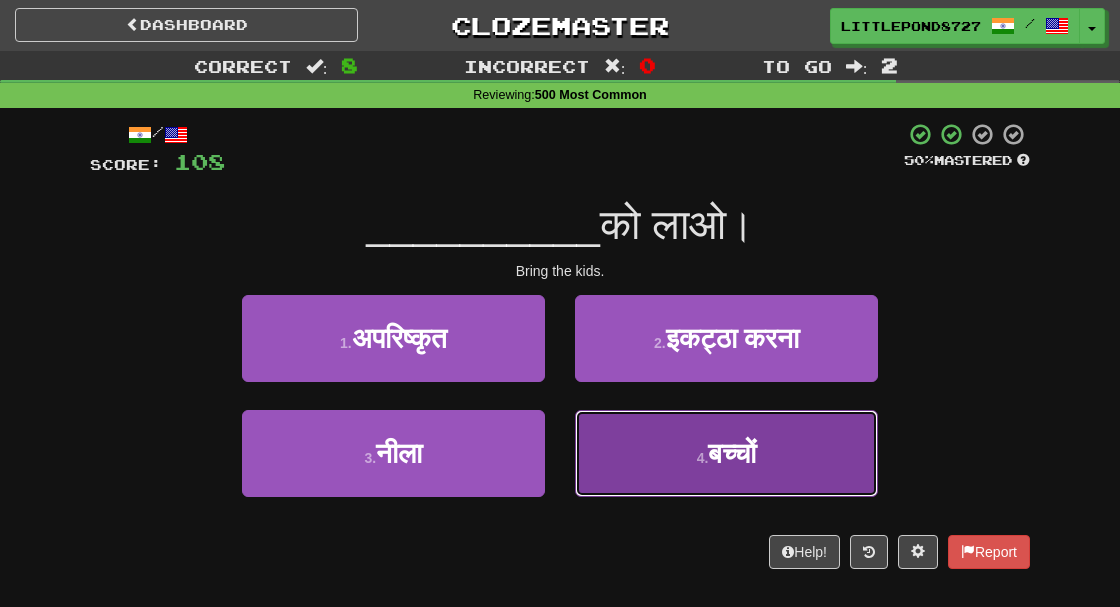 click on "4 .  बच्चों" at bounding box center [726, 453] 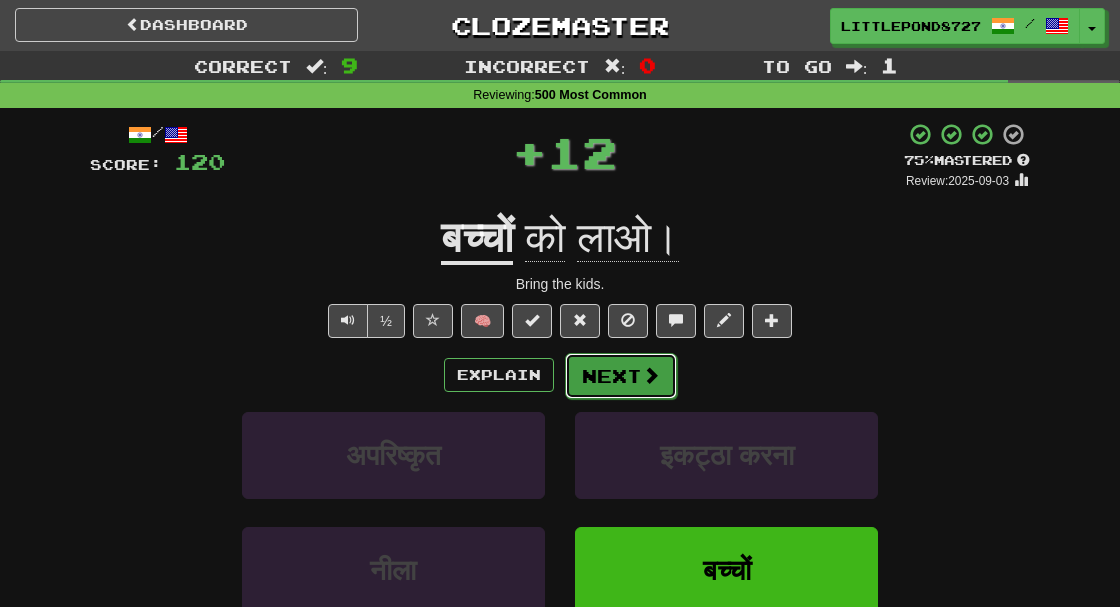 click on "Next" at bounding box center (621, 376) 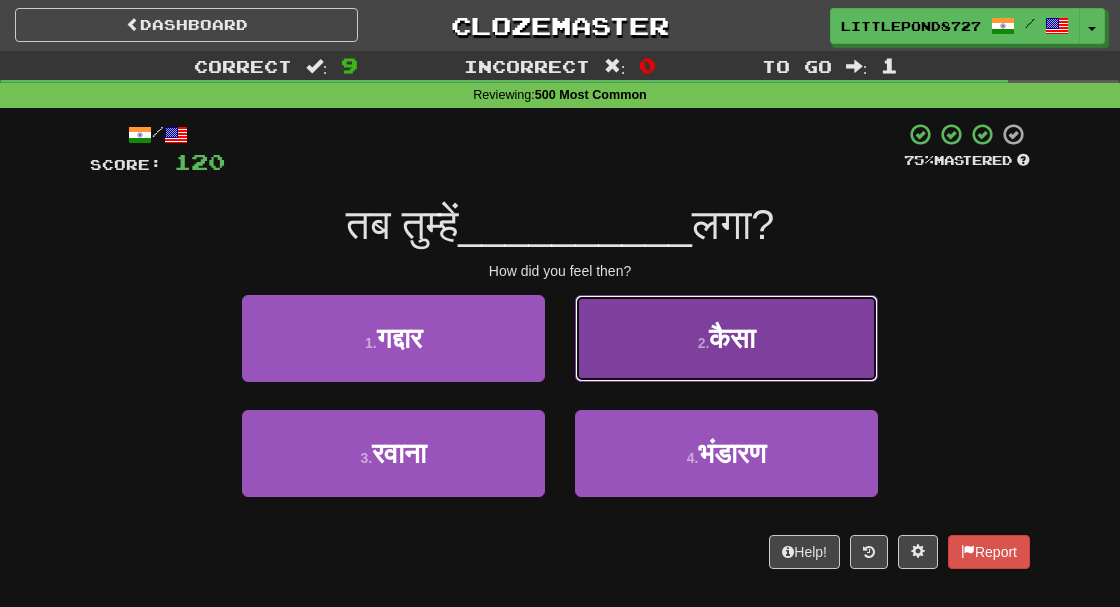 click on "2 .  कैसा" at bounding box center [726, 338] 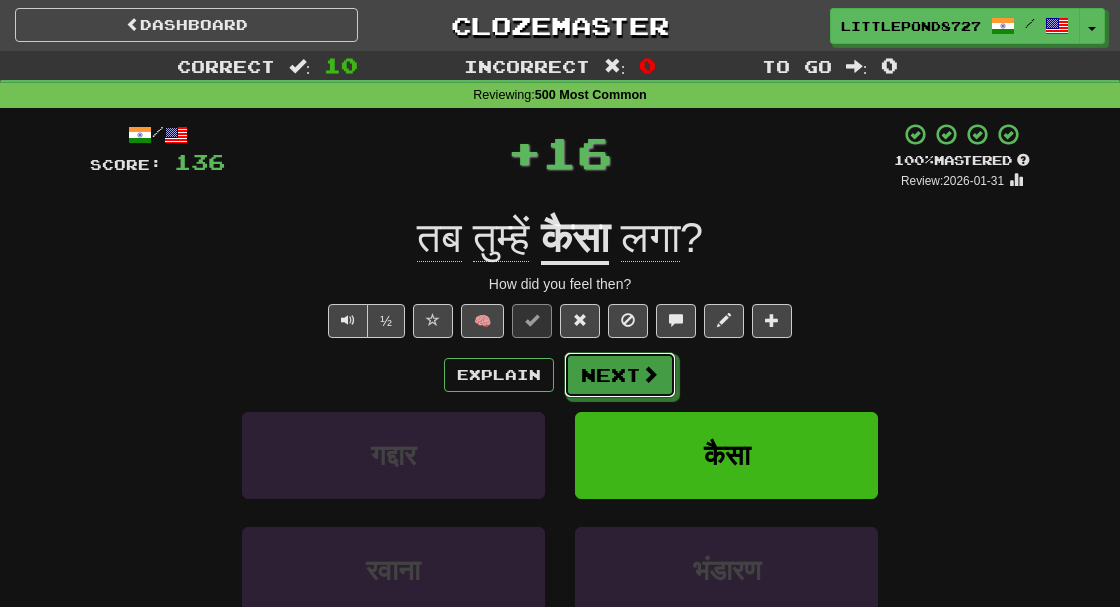 click on "Next" at bounding box center [620, 375] 